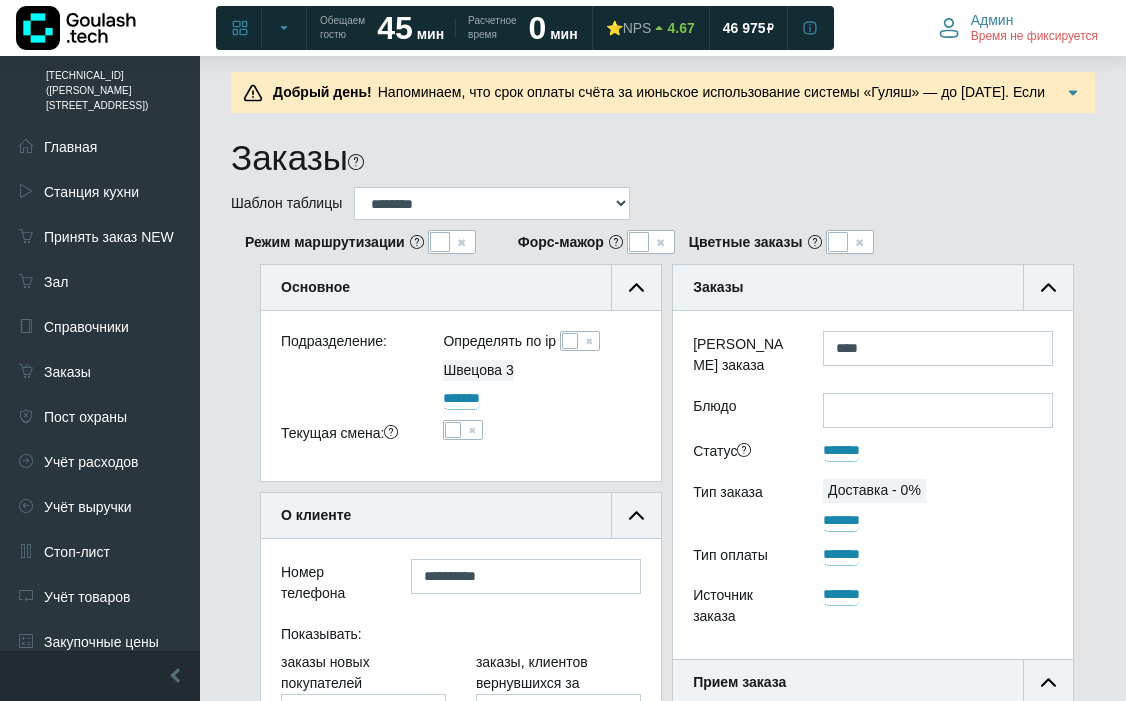 scroll, scrollTop: 0, scrollLeft: 0, axis: both 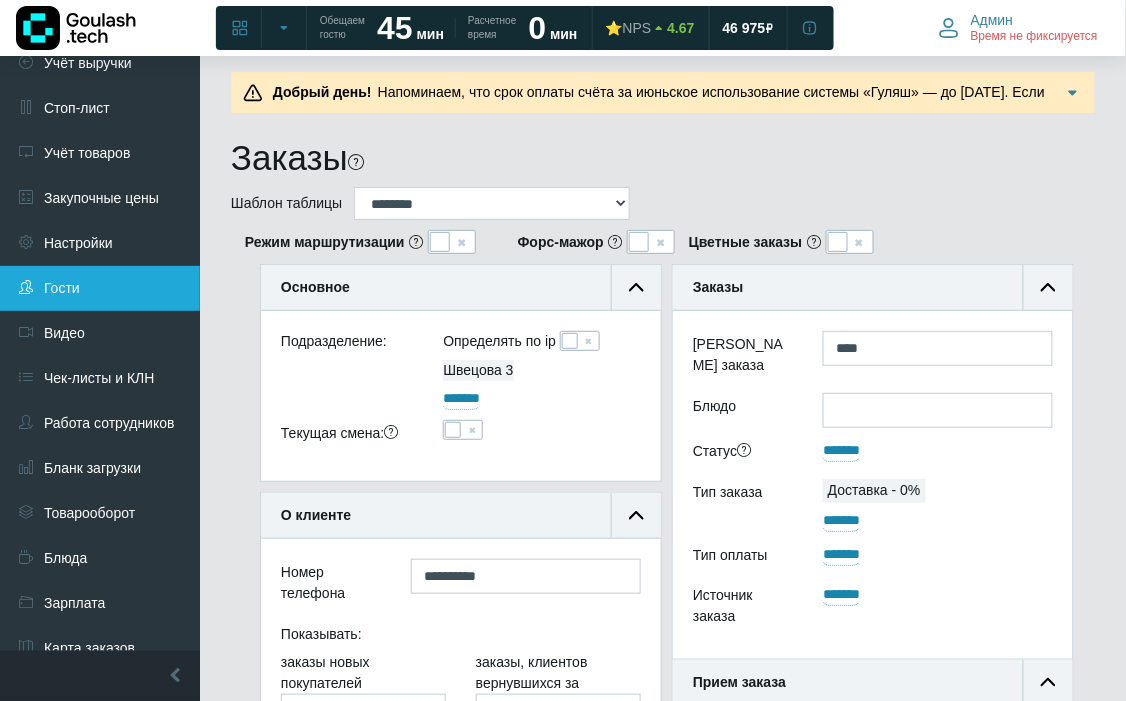 click on "Гости" at bounding box center (100, 288) 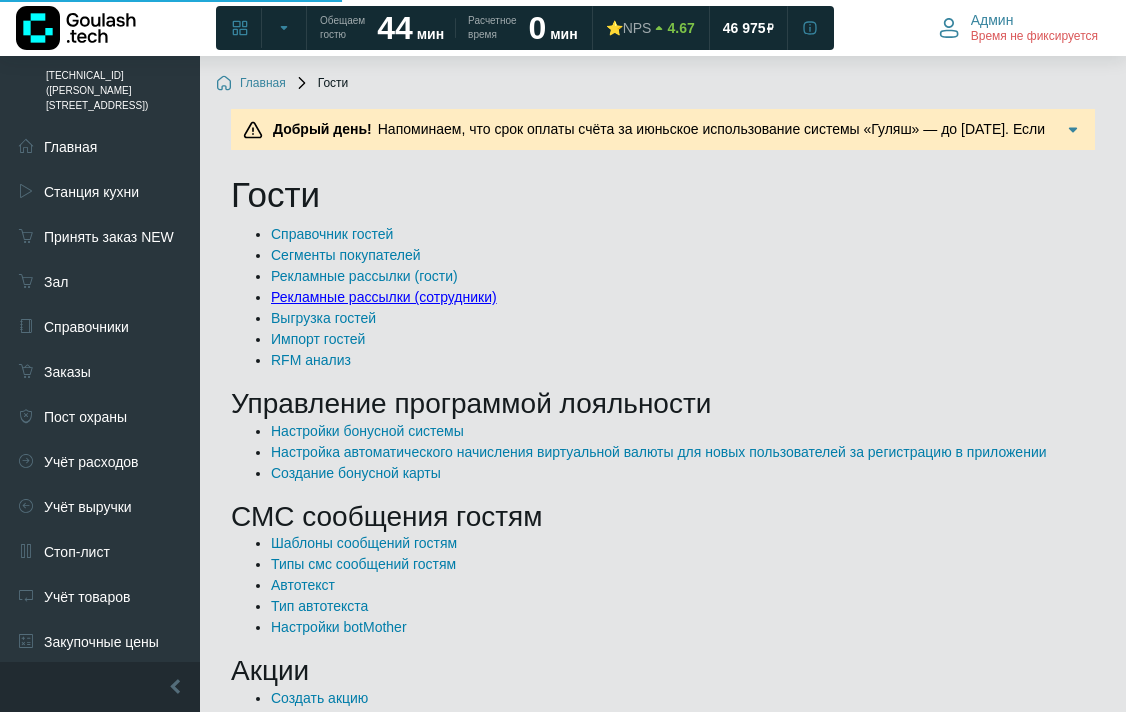 scroll, scrollTop: 0, scrollLeft: 0, axis: both 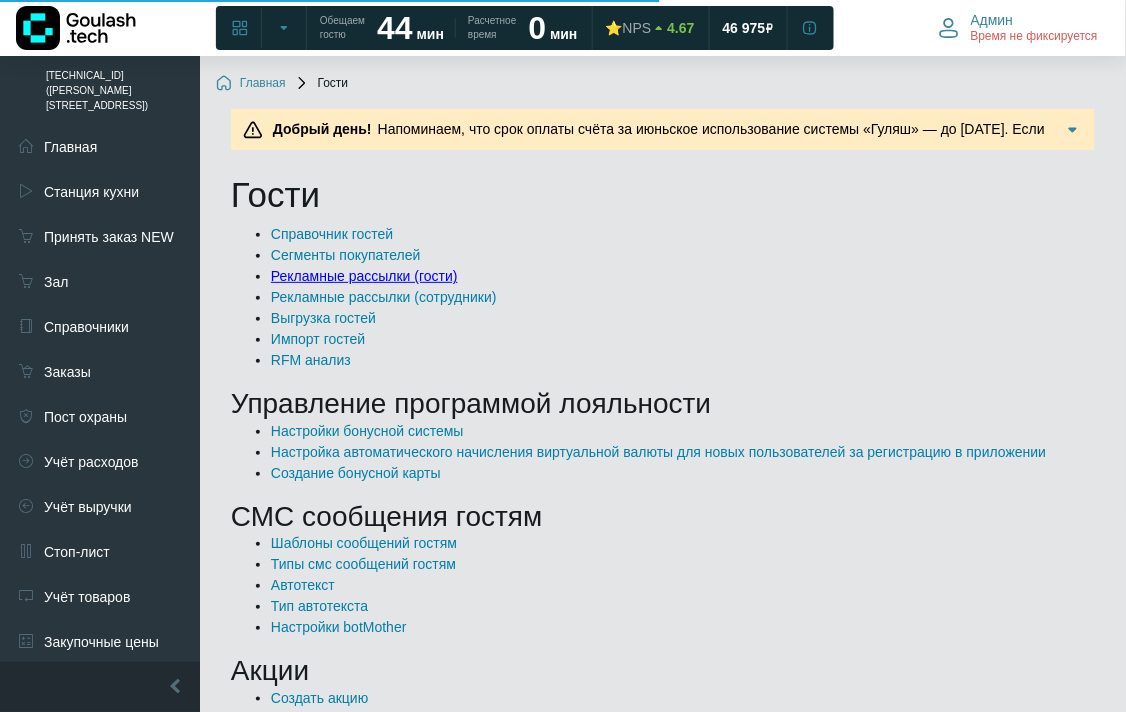 click on "Рекламные рассылки (гости)" at bounding box center (364, 276) 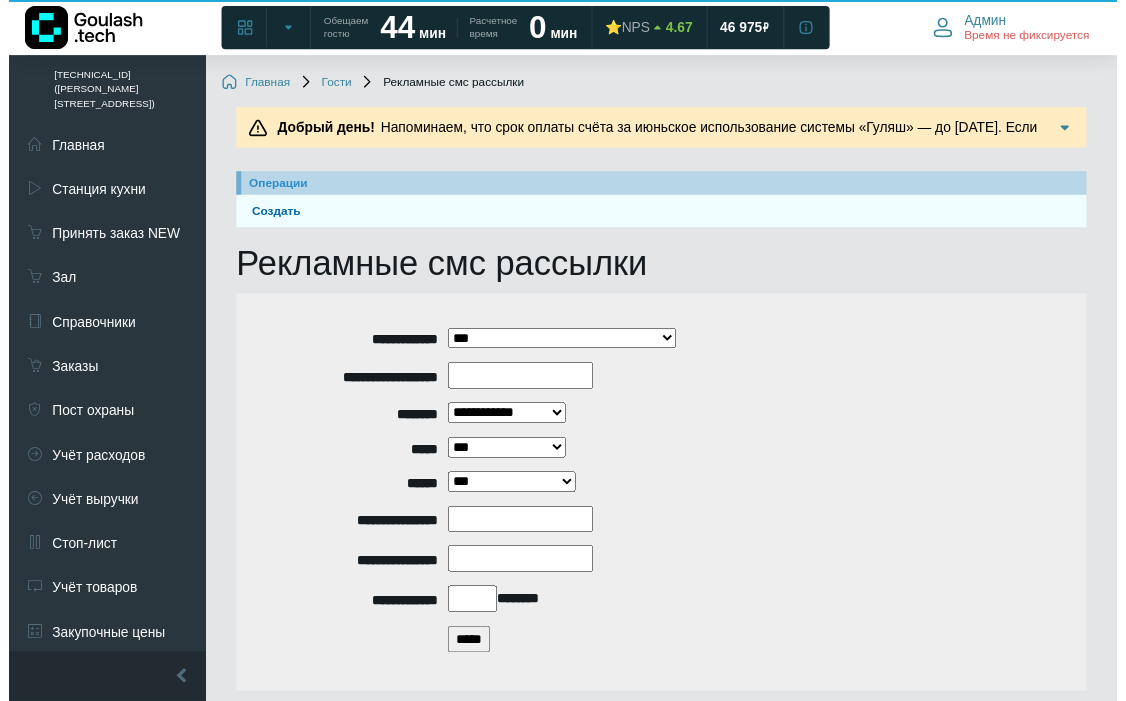 scroll, scrollTop: 225, scrollLeft: 0, axis: vertical 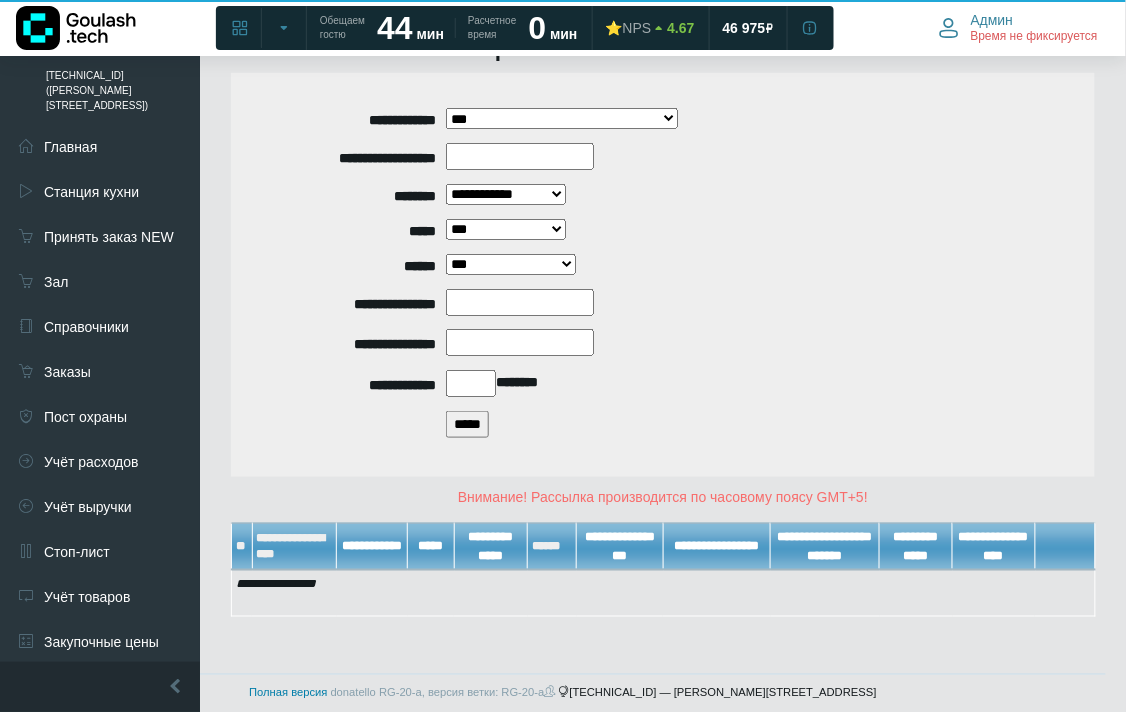 click on "*****" at bounding box center (467, 424) 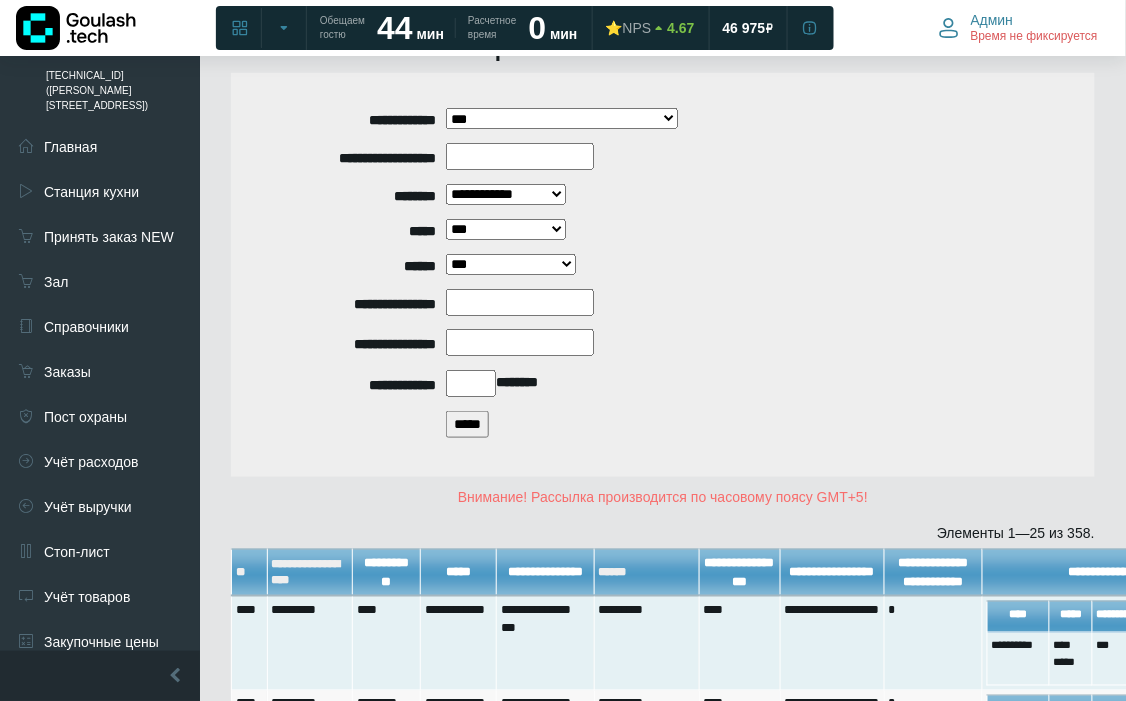 scroll, scrollTop: 447, scrollLeft: 0, axis: vertical 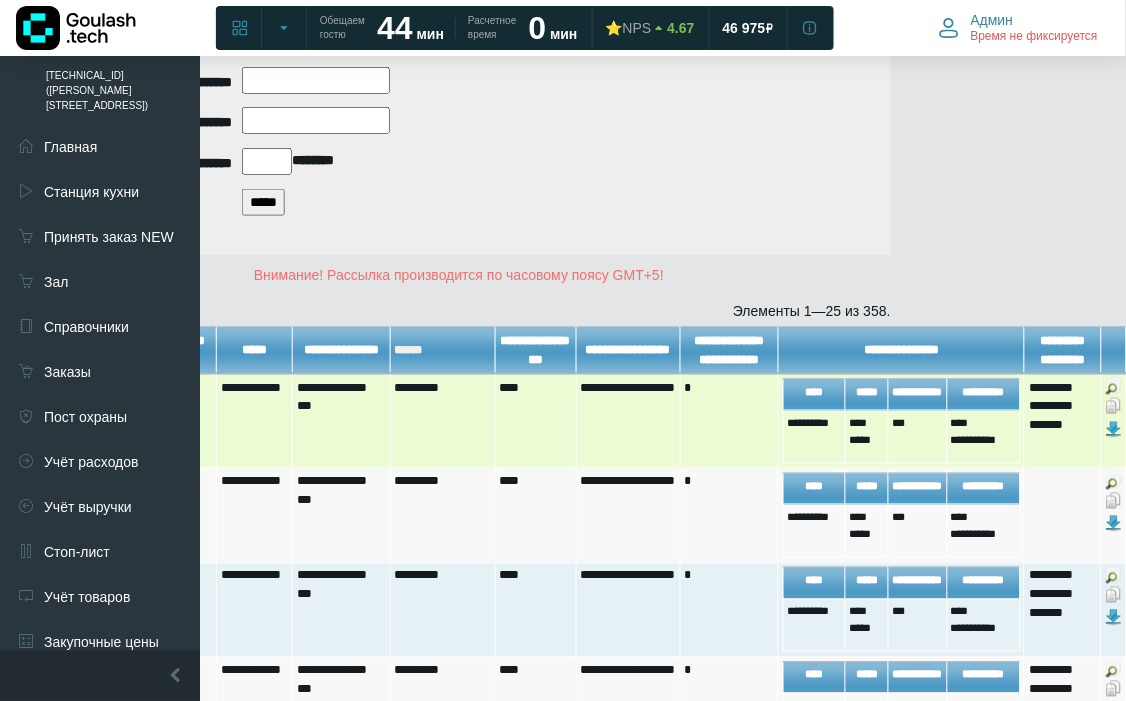 click at bounding box center (1114, 406) 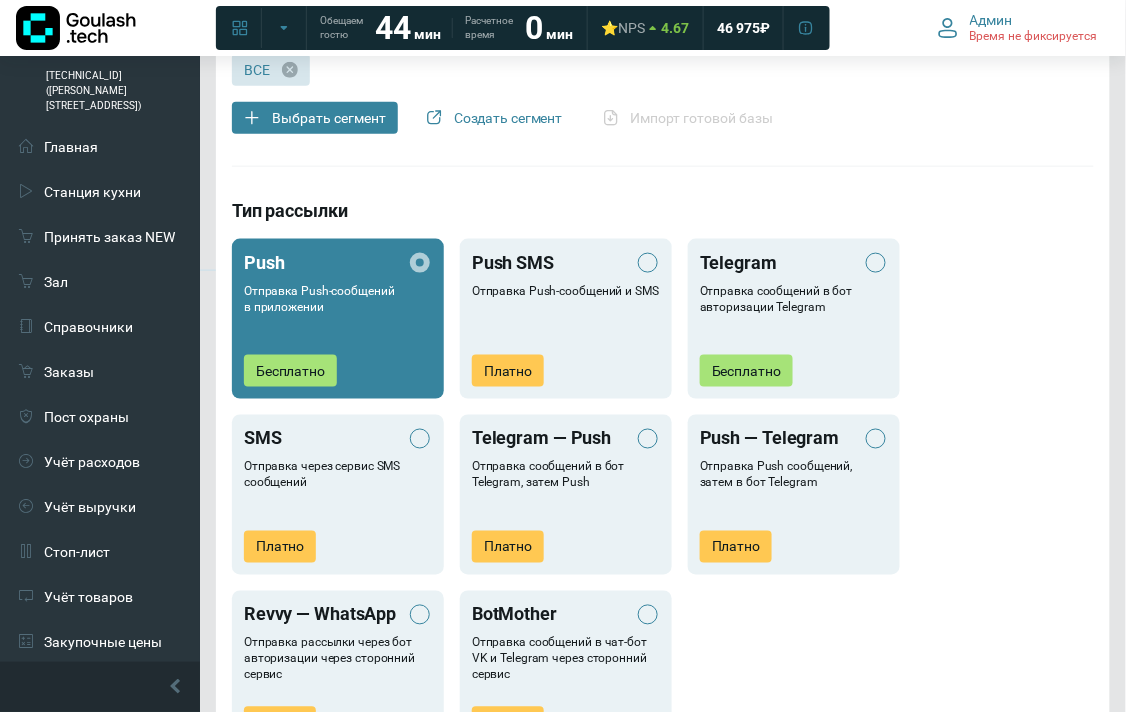 scroll, scrollTop: 888, scrollLeft: 0, axis: vertical 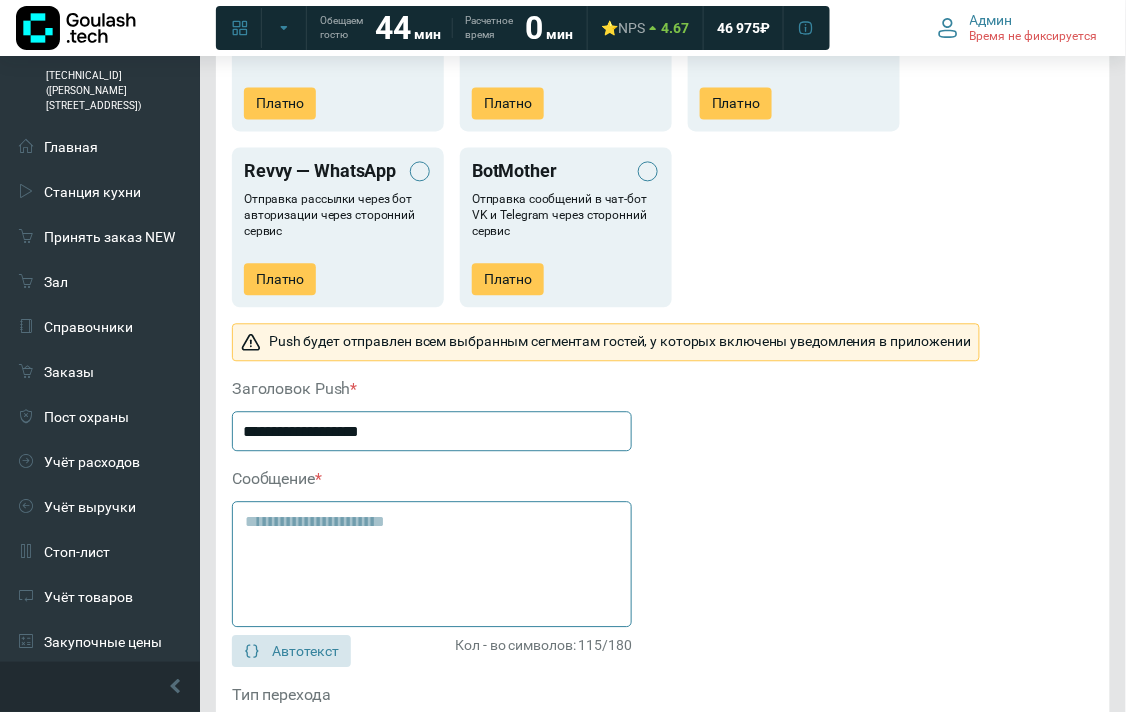 click 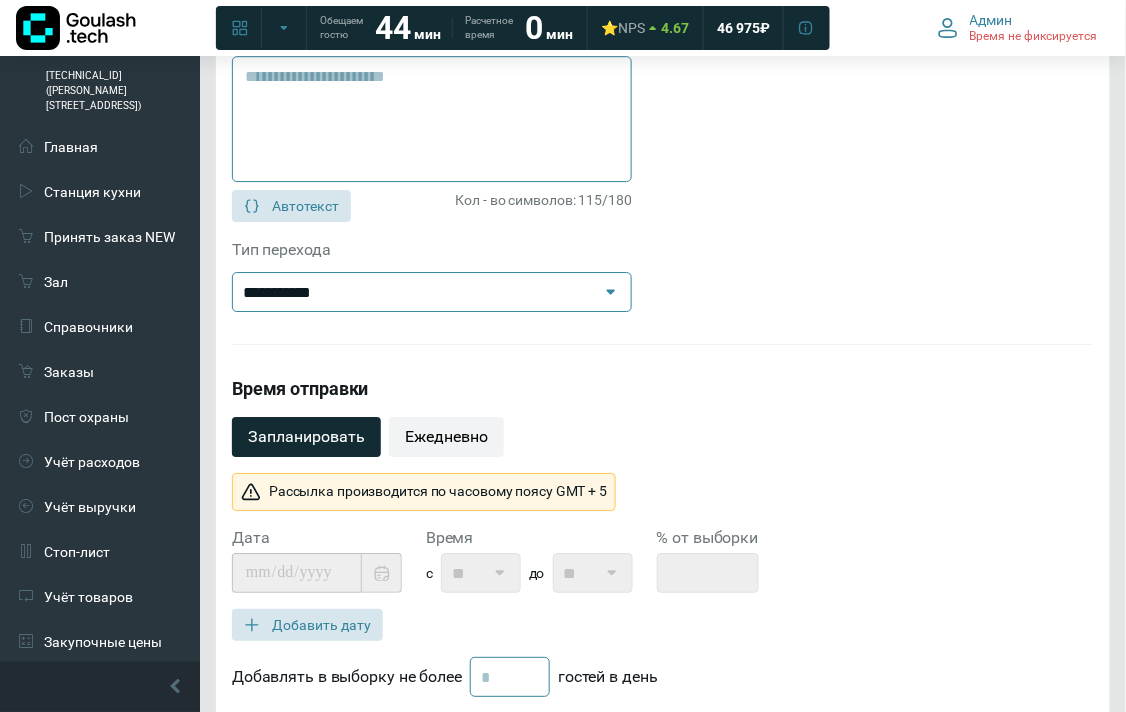 scroll, scrollTop: 1000, scrollLeft: 0, axis: vertical 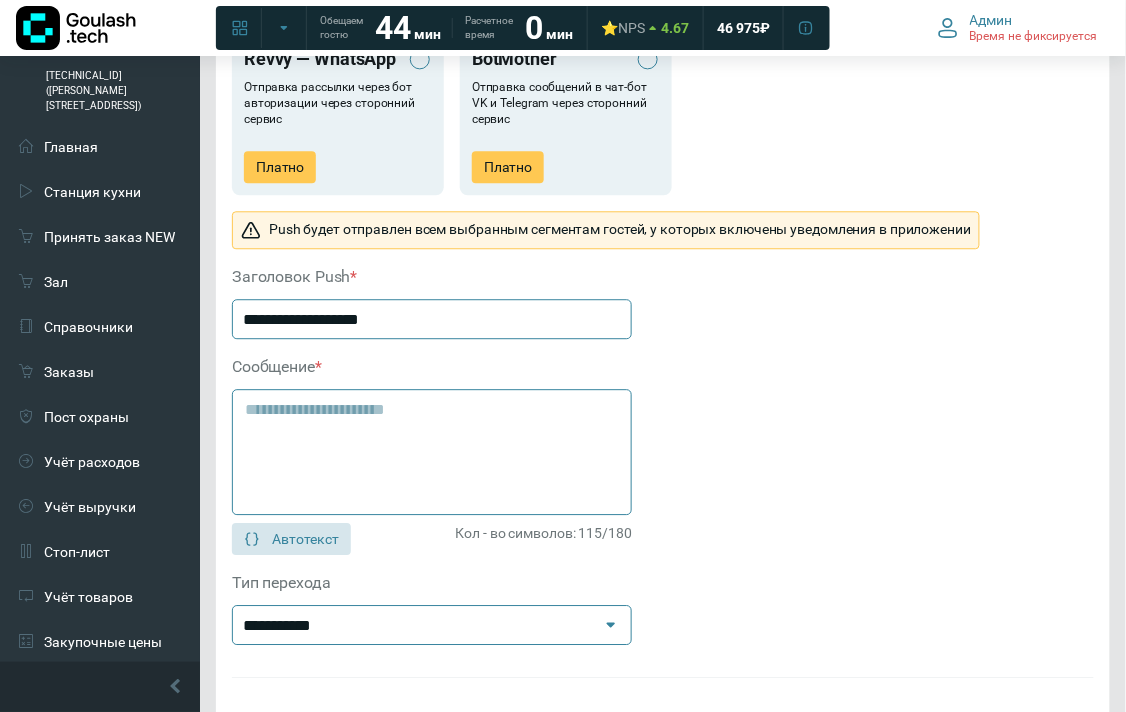 click on "**********" 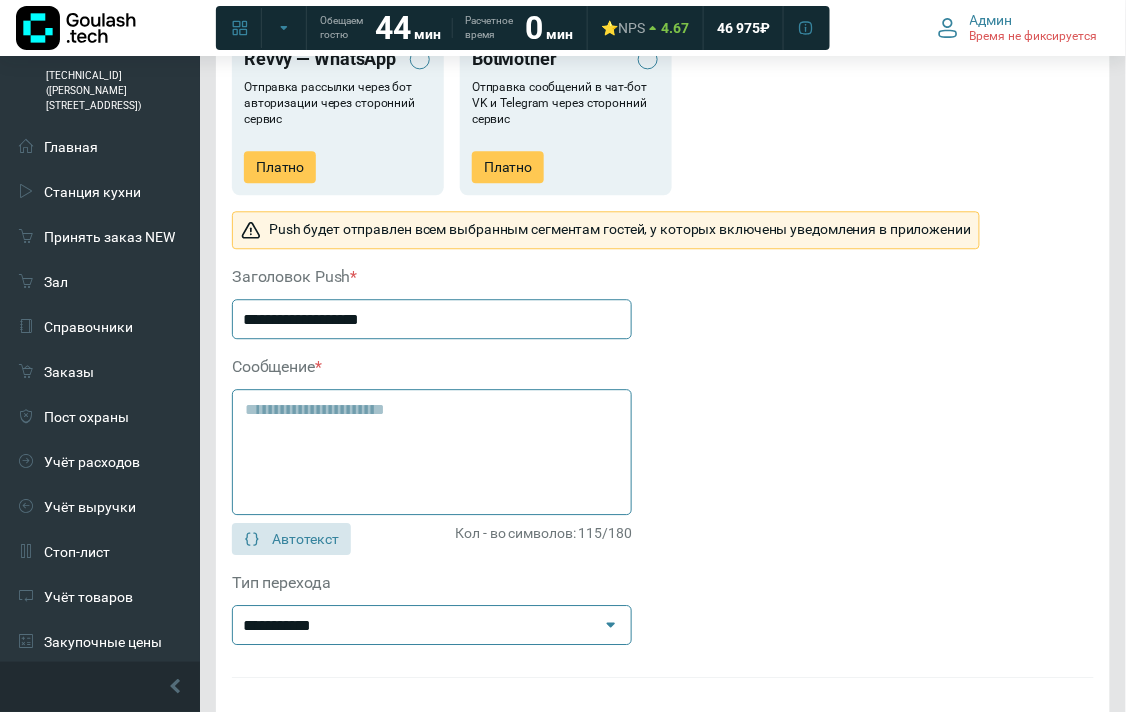 click on "**********" 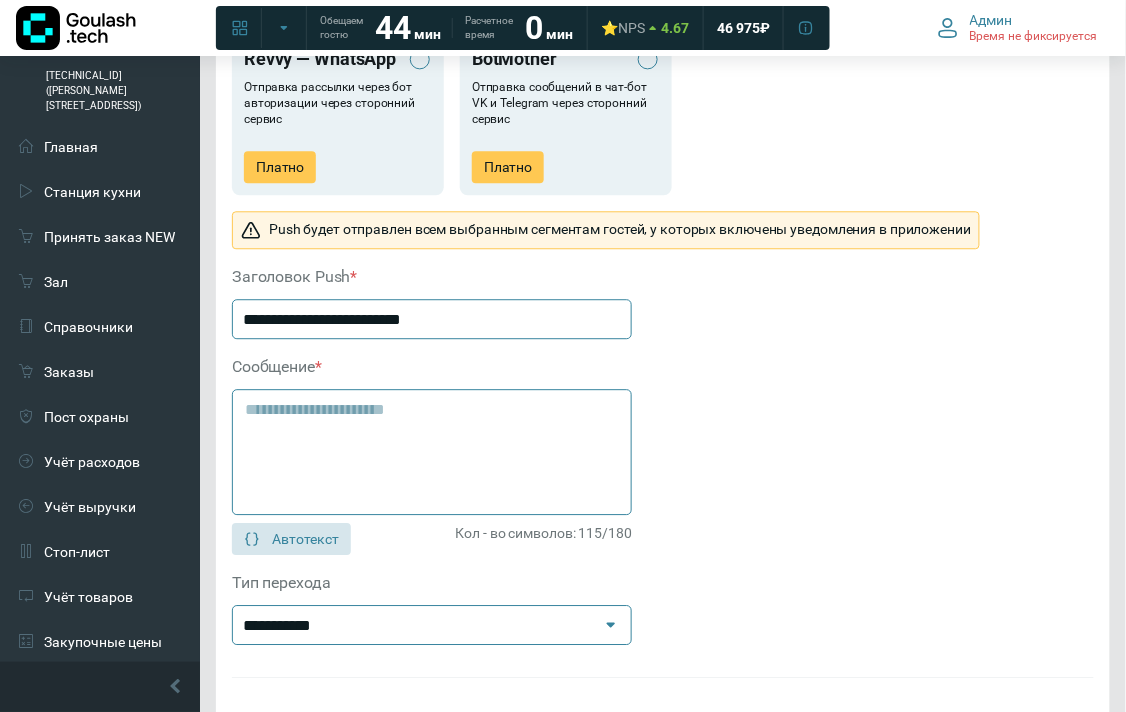 click on "**********" 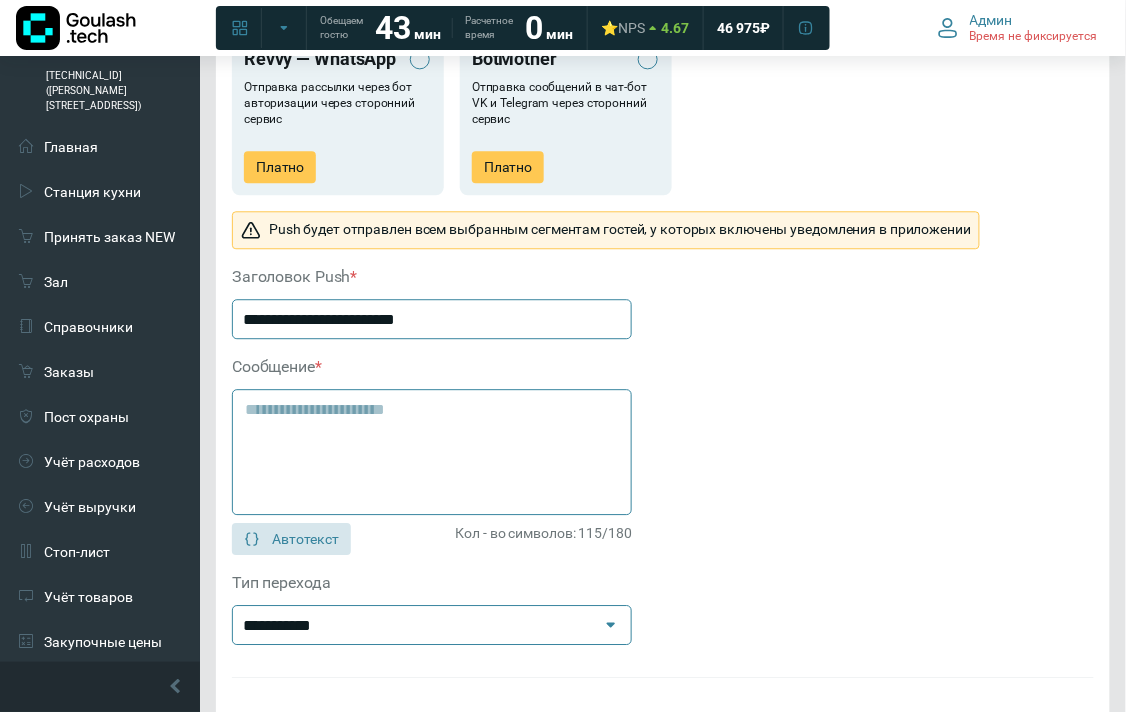 paste on "***" 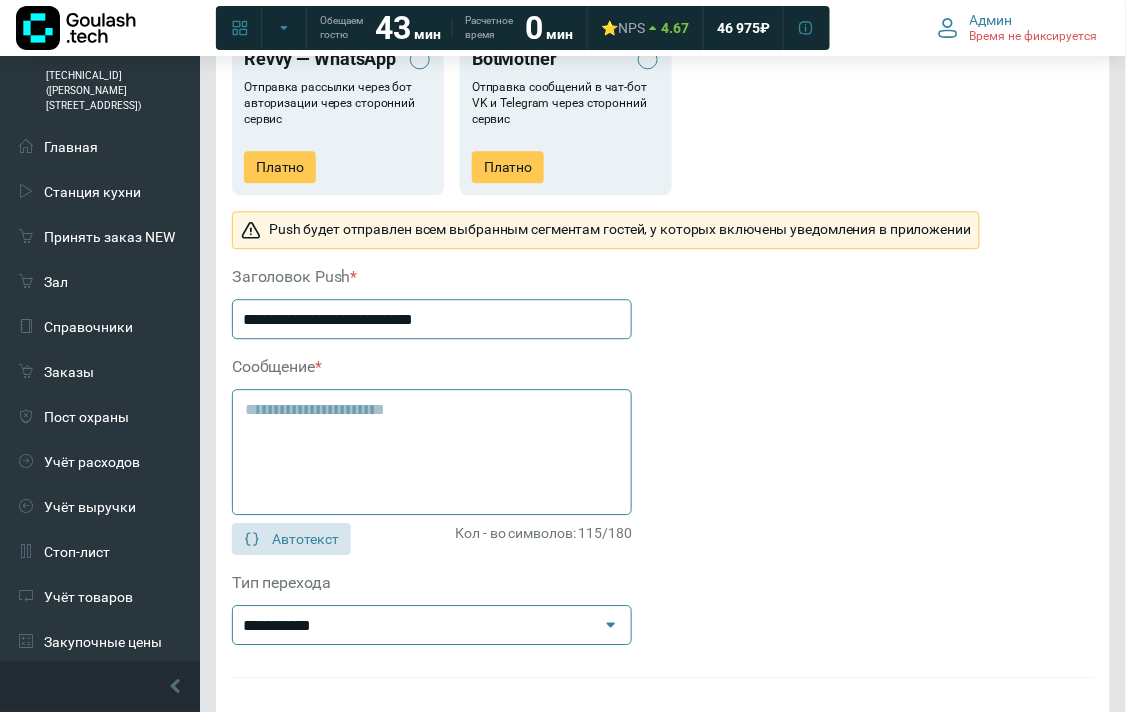 type on "**********" 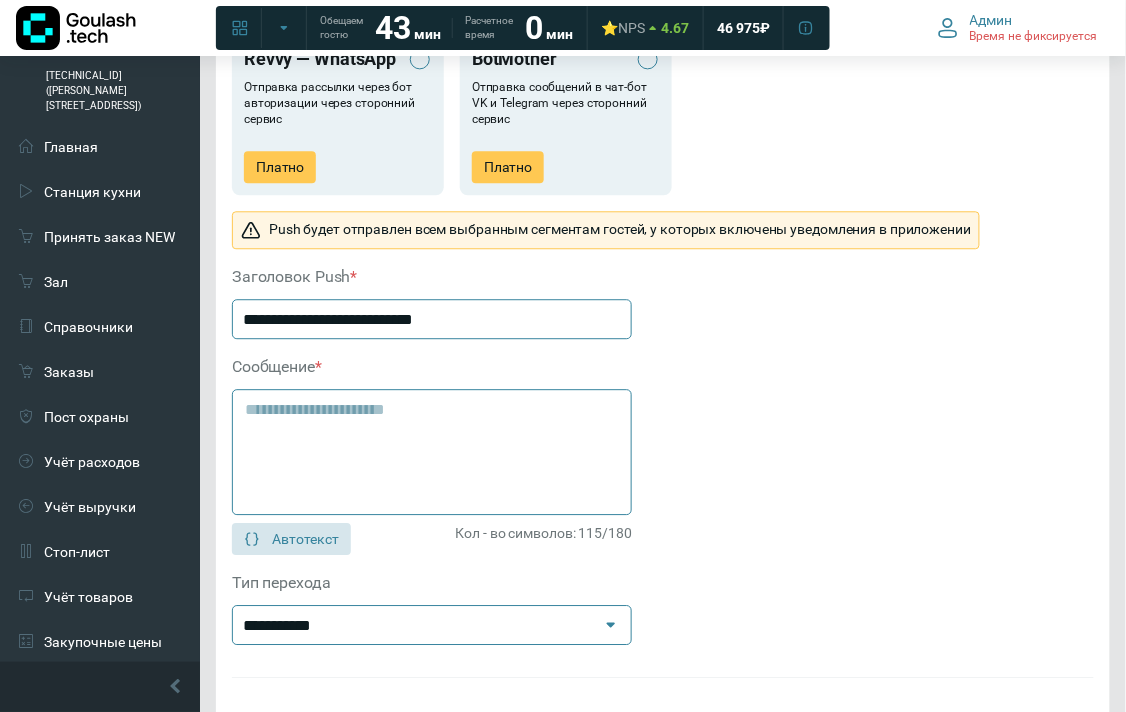 click 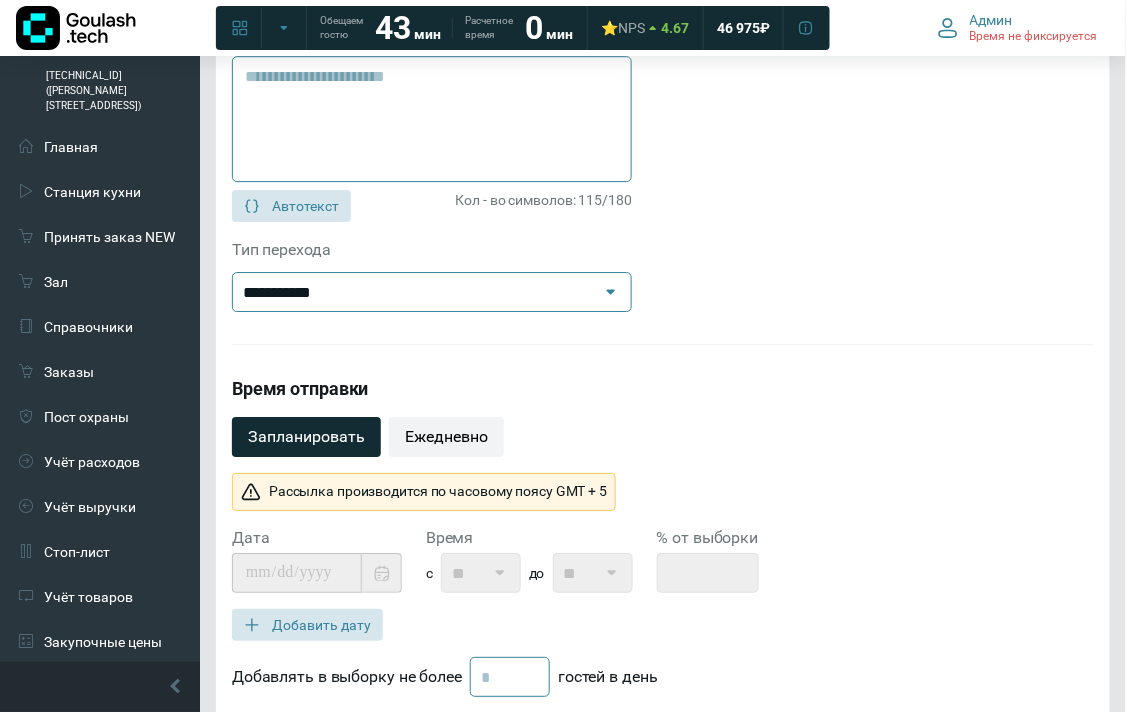 scroll, scrollTop: 1444, scrollLeft: 0, axis: vertical 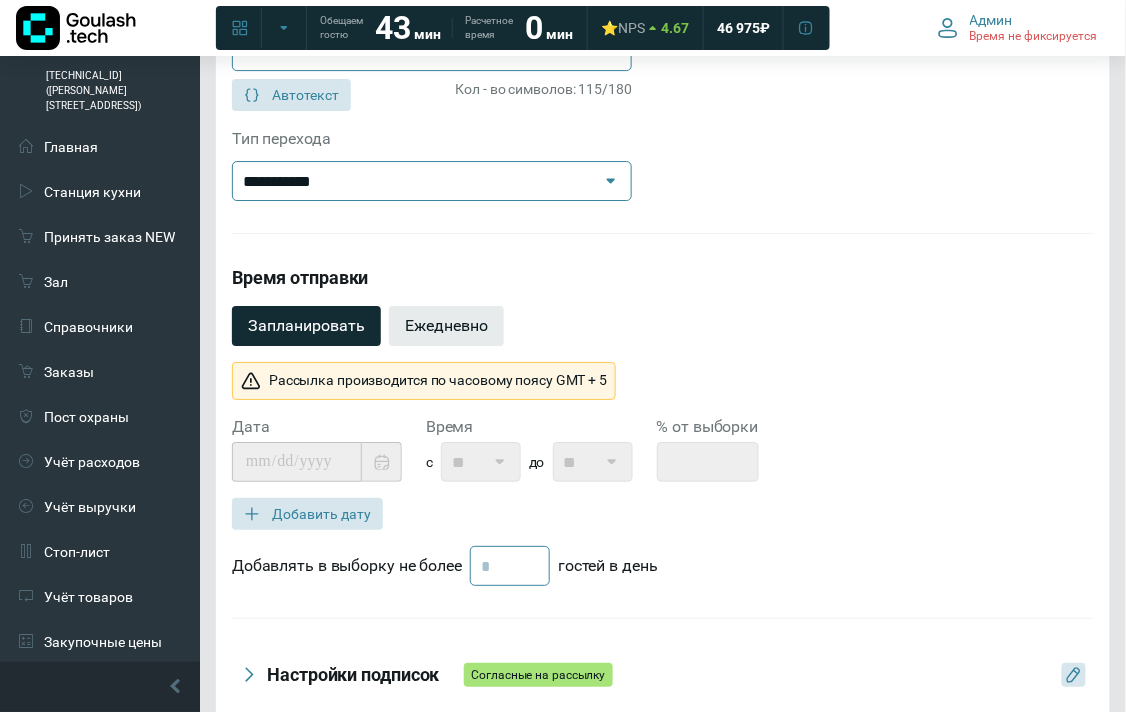 click on "Ежедневно" at bounding box center (446, 326) 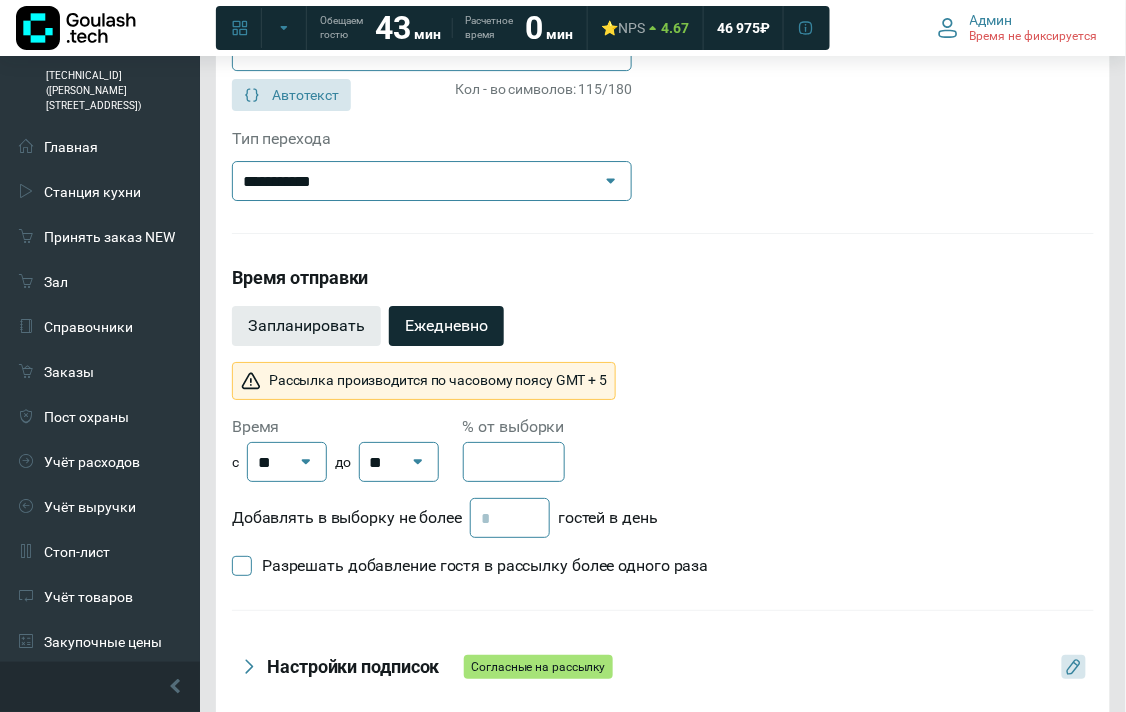 click on "Запланировать" at bounding box center [306, 326] 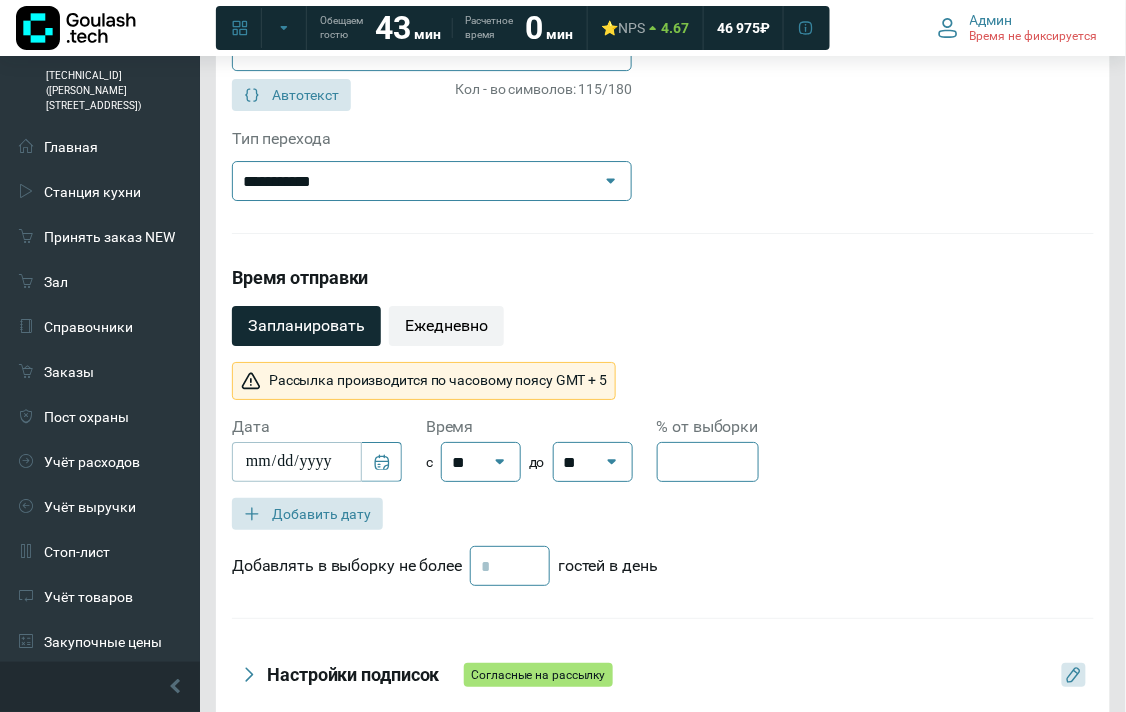 scroll, scrollTop: 1666, scrollLeft: 0, axis: vertical 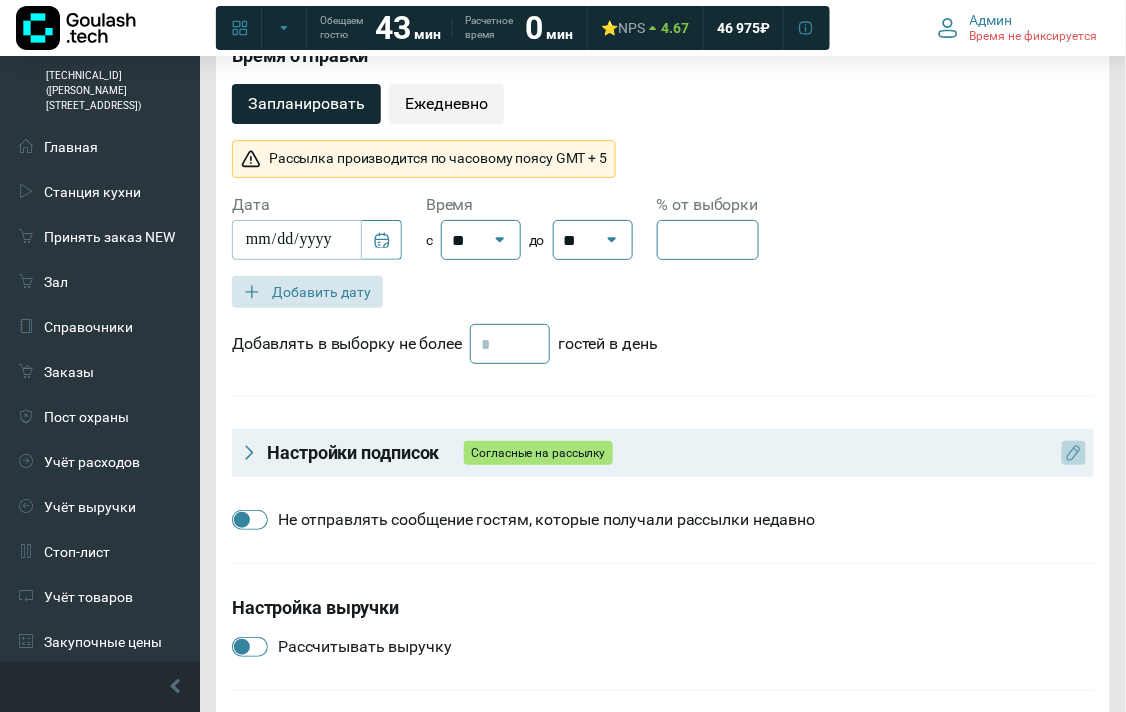 click 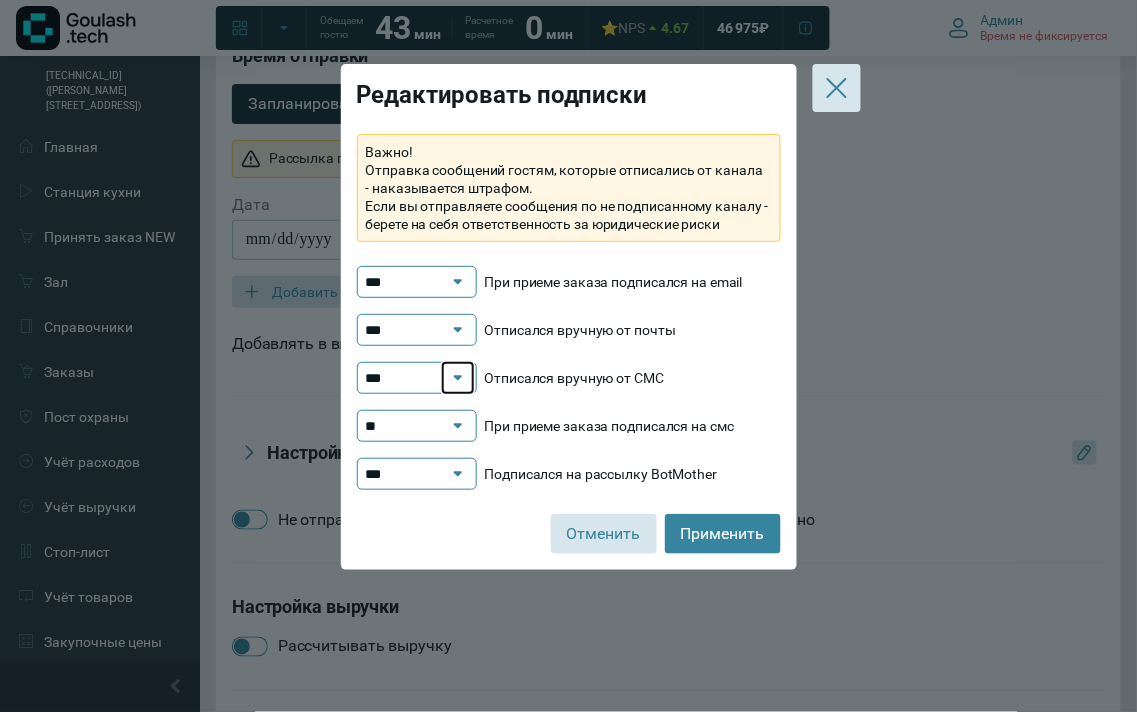 click on "***" at bounding box center (458, 378) 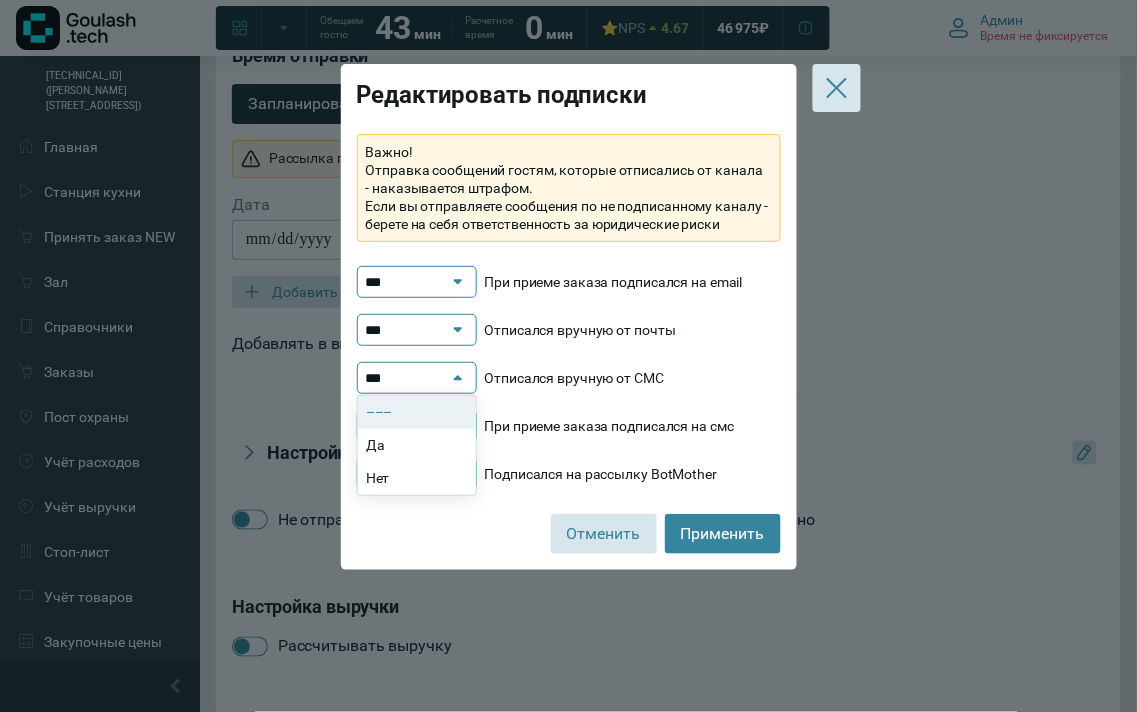 click on "–––" 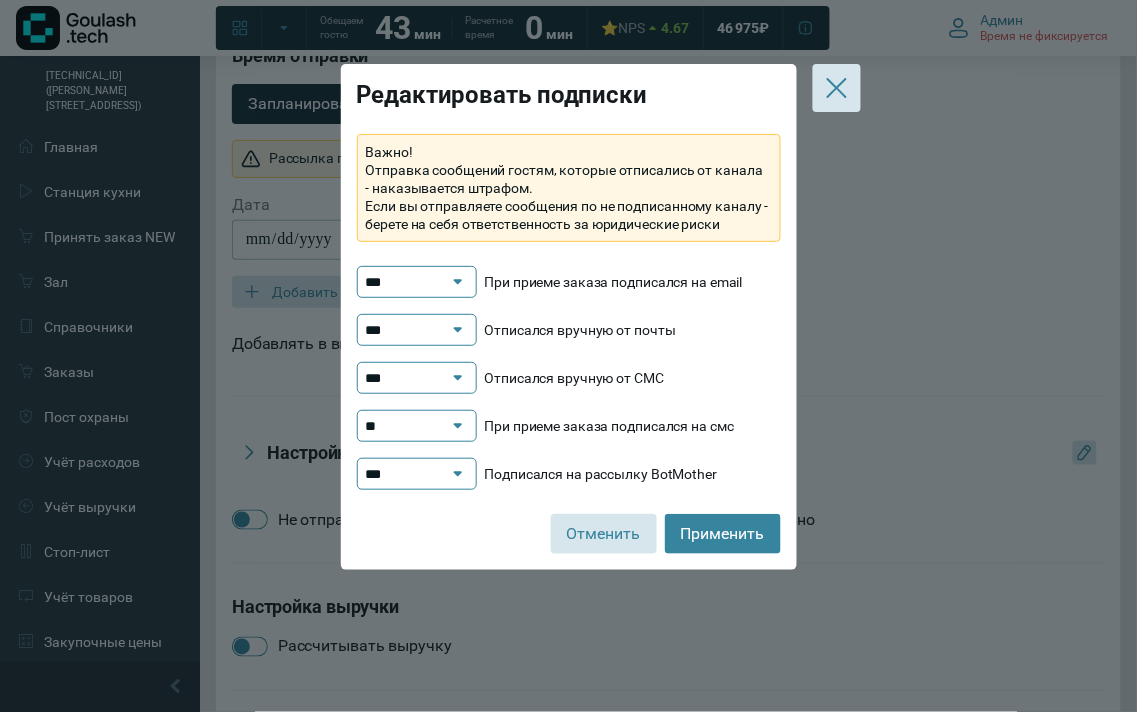 click on "**" at bounding box center [407, 426] 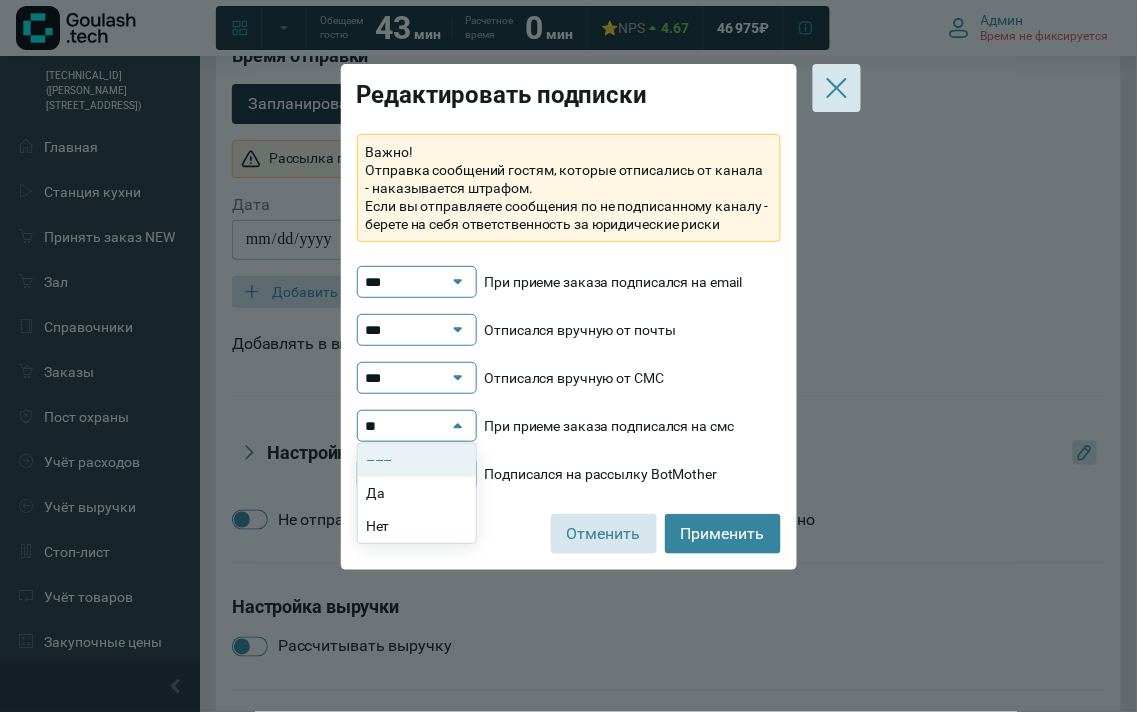 click on "–––" 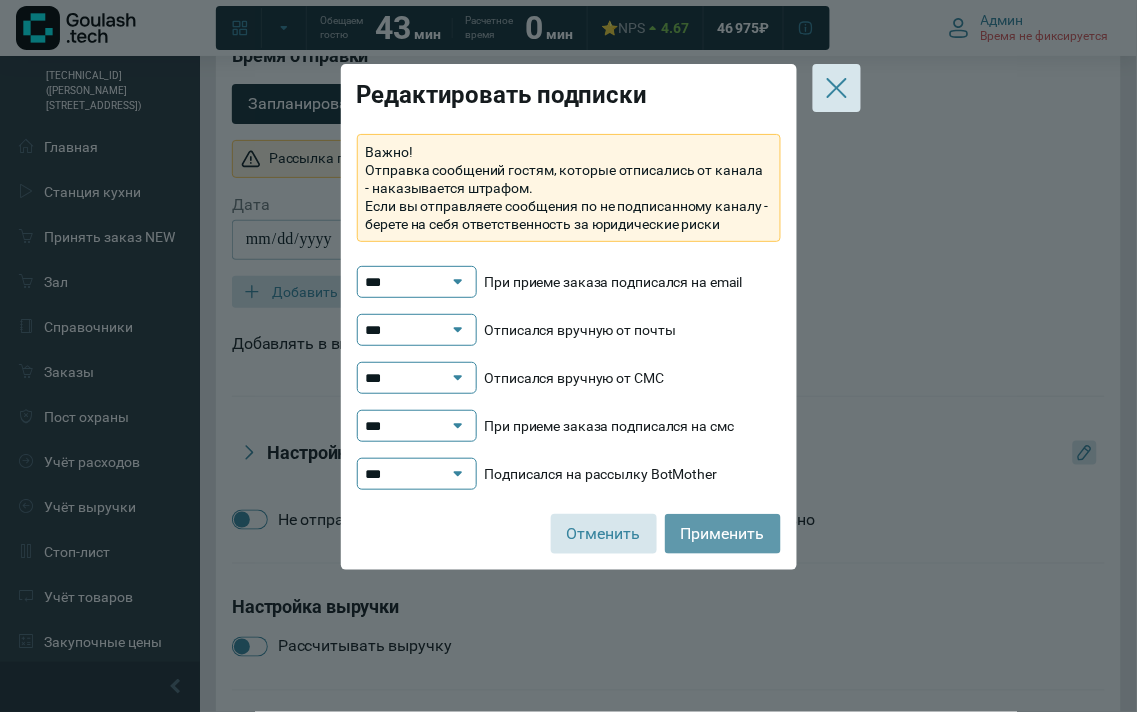 click on "Применить" at bounding box center (723, 534) 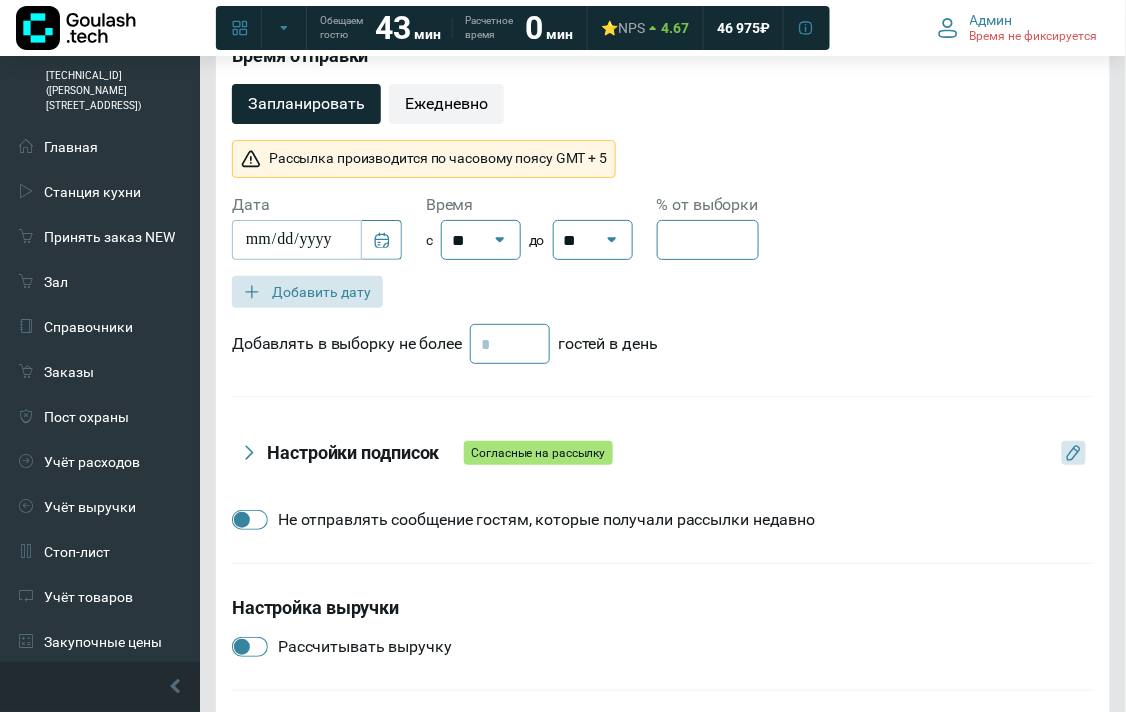 scroll, scrollTop: 1752, scrollLeft: 0, axis: vertical 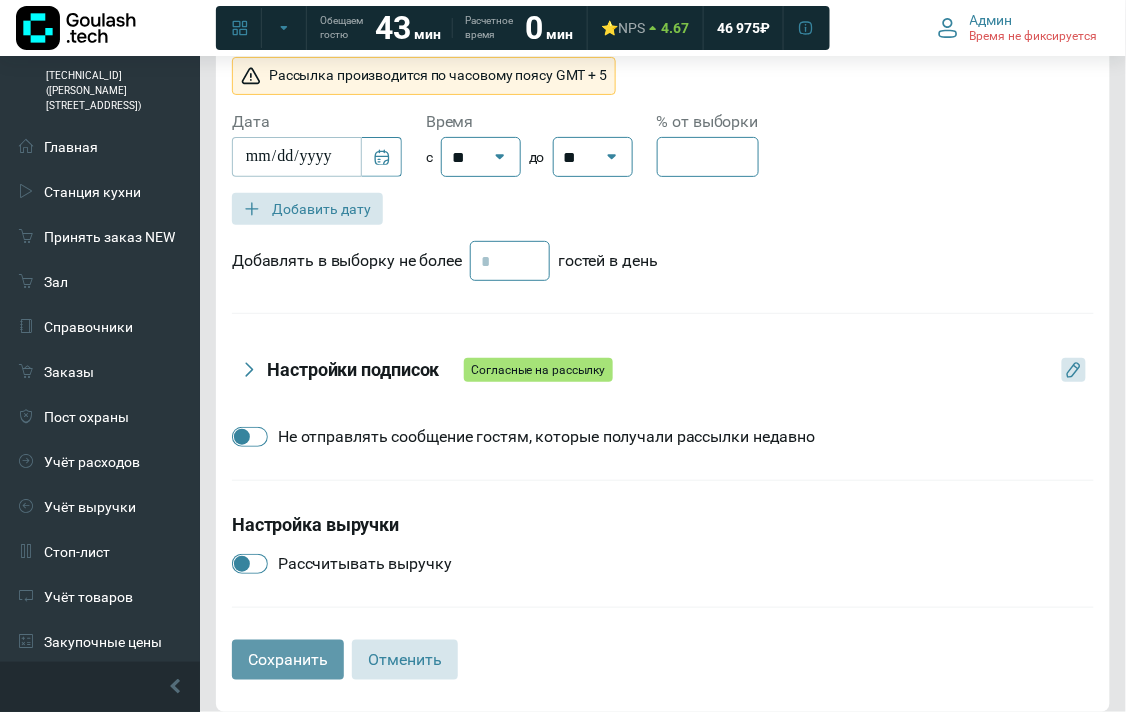 click on "Сохранить" at bounding box center [288, 660] 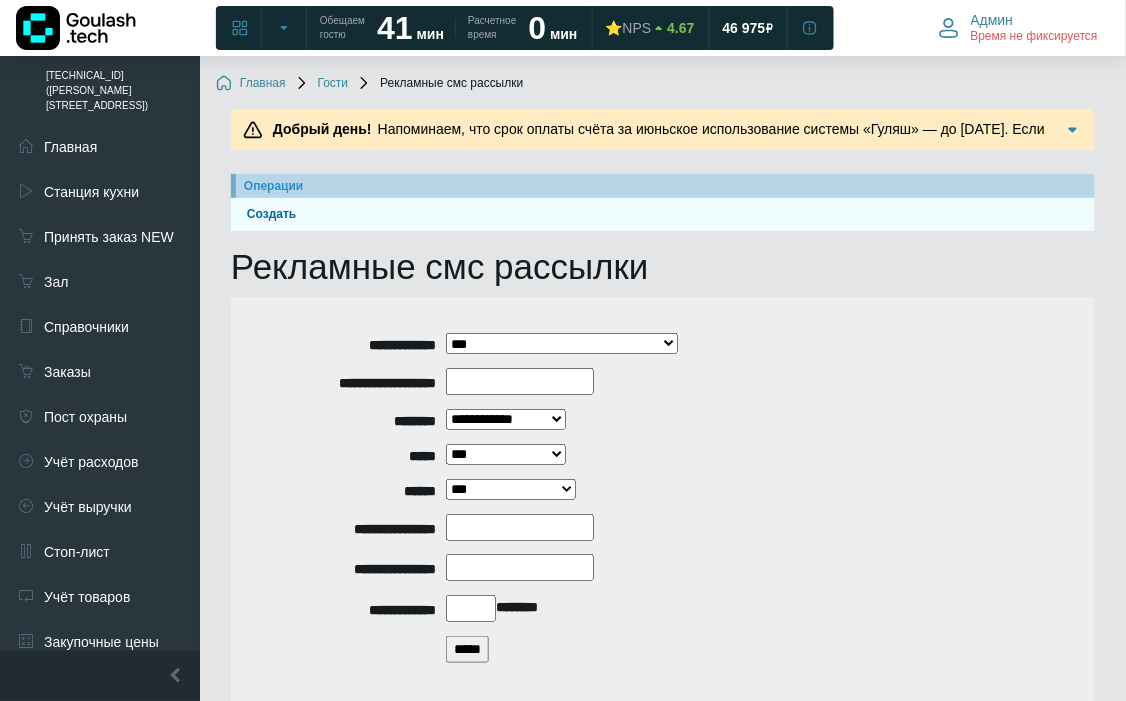scroll, scrollTop: 328, scrollLeft: 0, axis: vertical 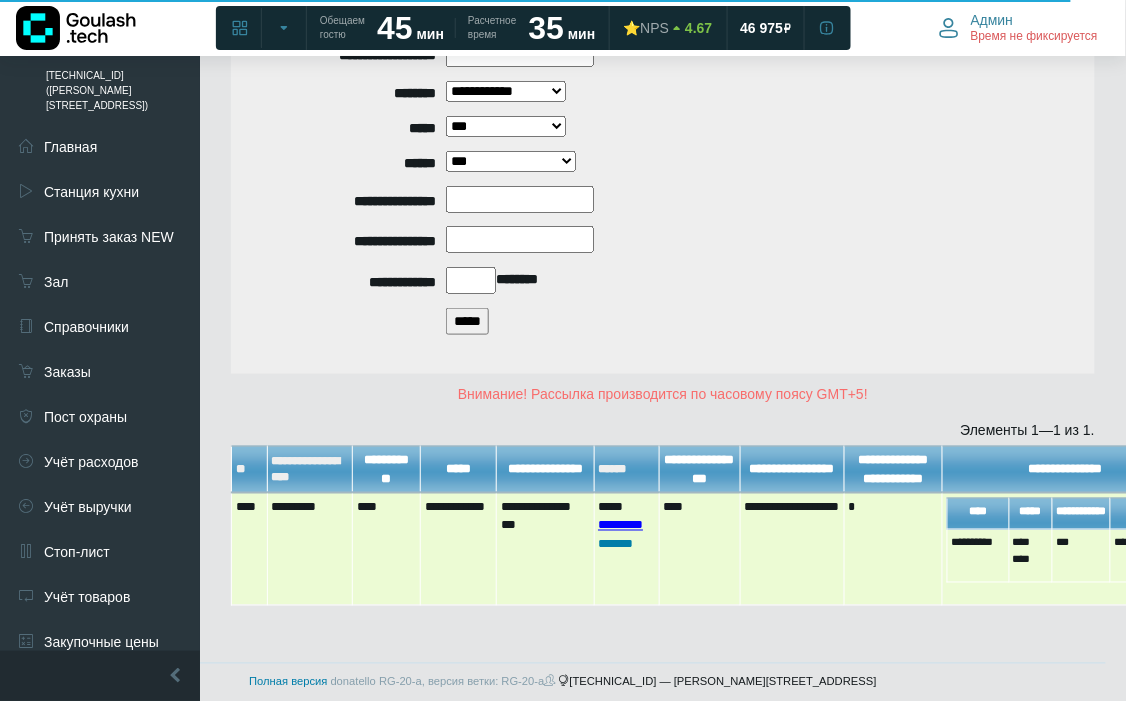 click on "*********" at bounding box center [620, 525] 